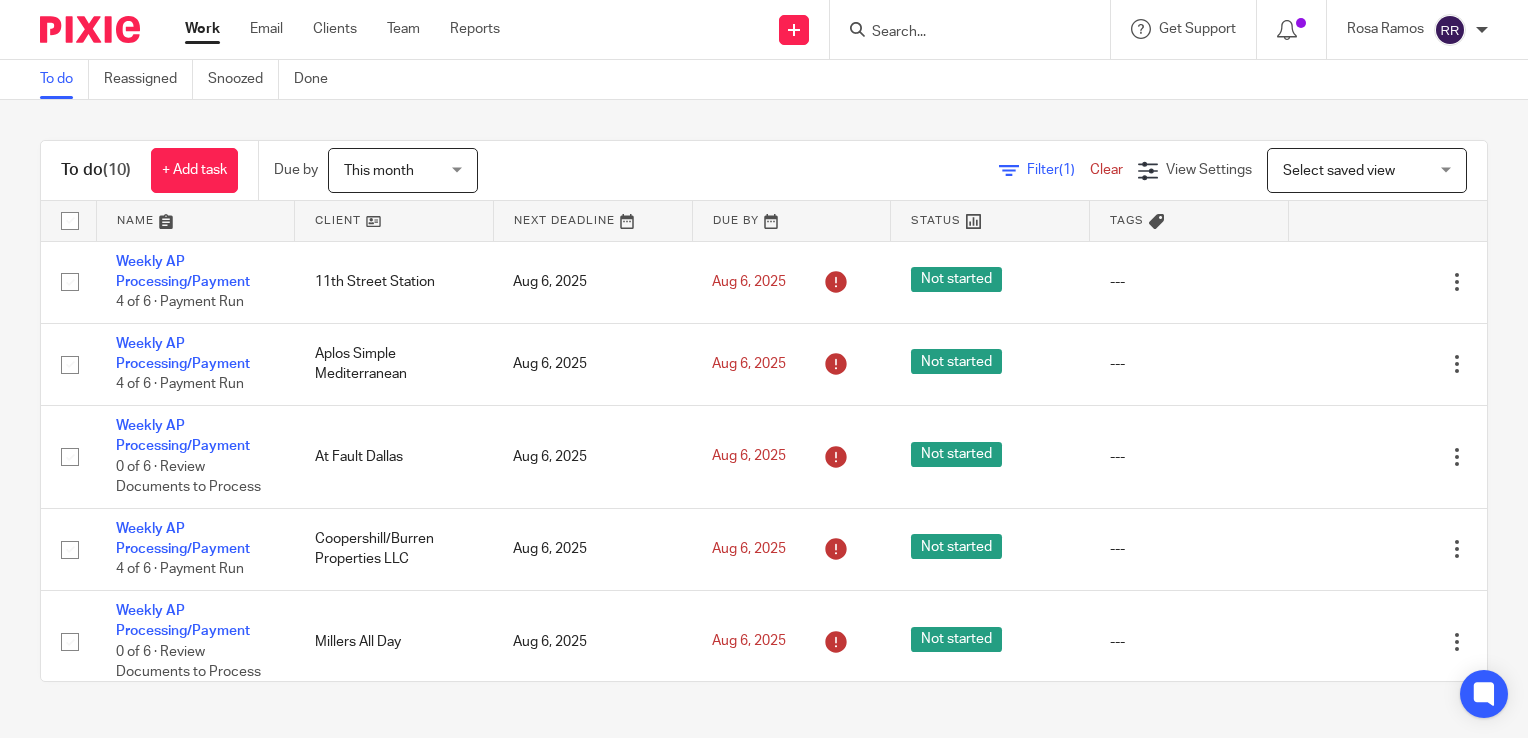scroll, scrollTop: 0, scrollLeft: 0, axis: both 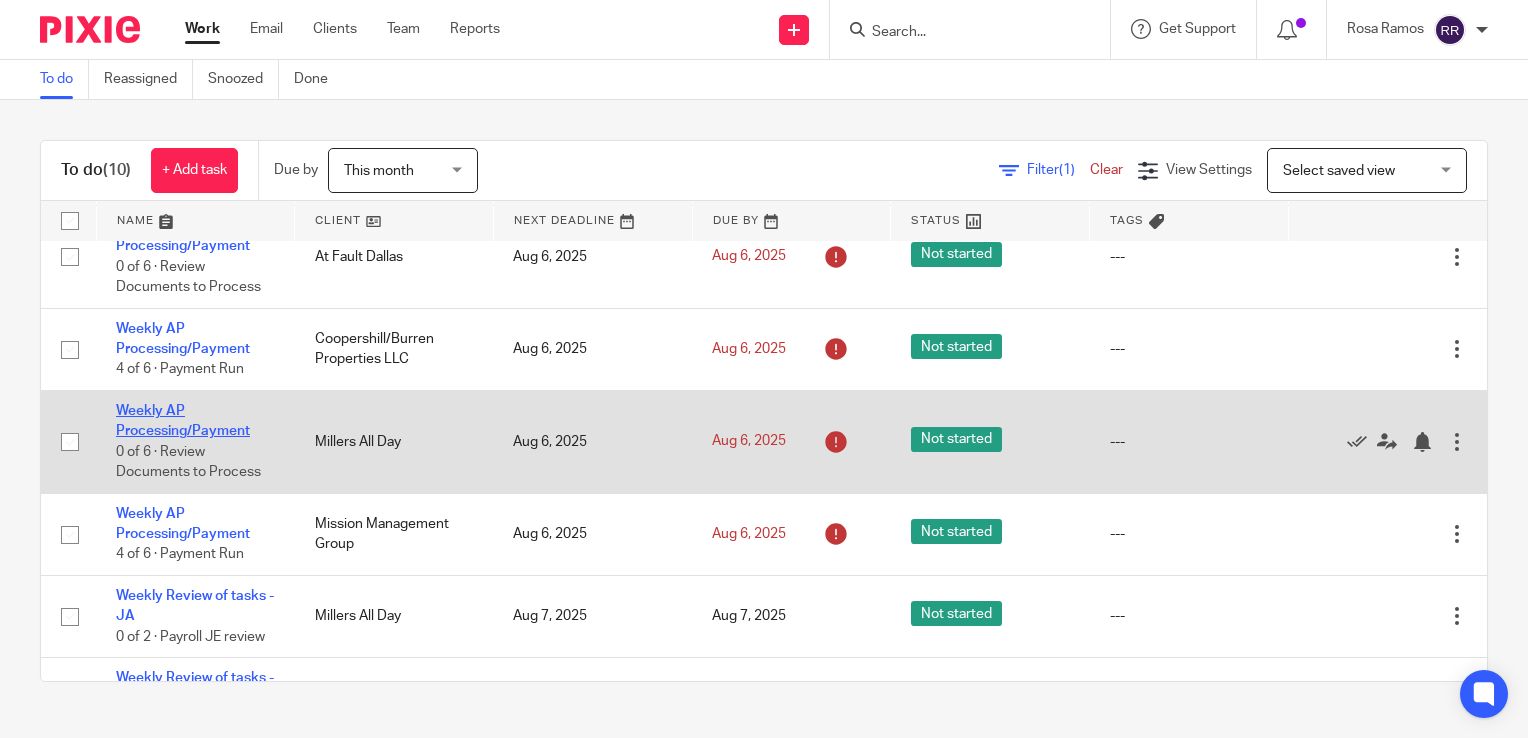 click on "Weekly AP Processing/Payment" at bounding box center [183, 421] 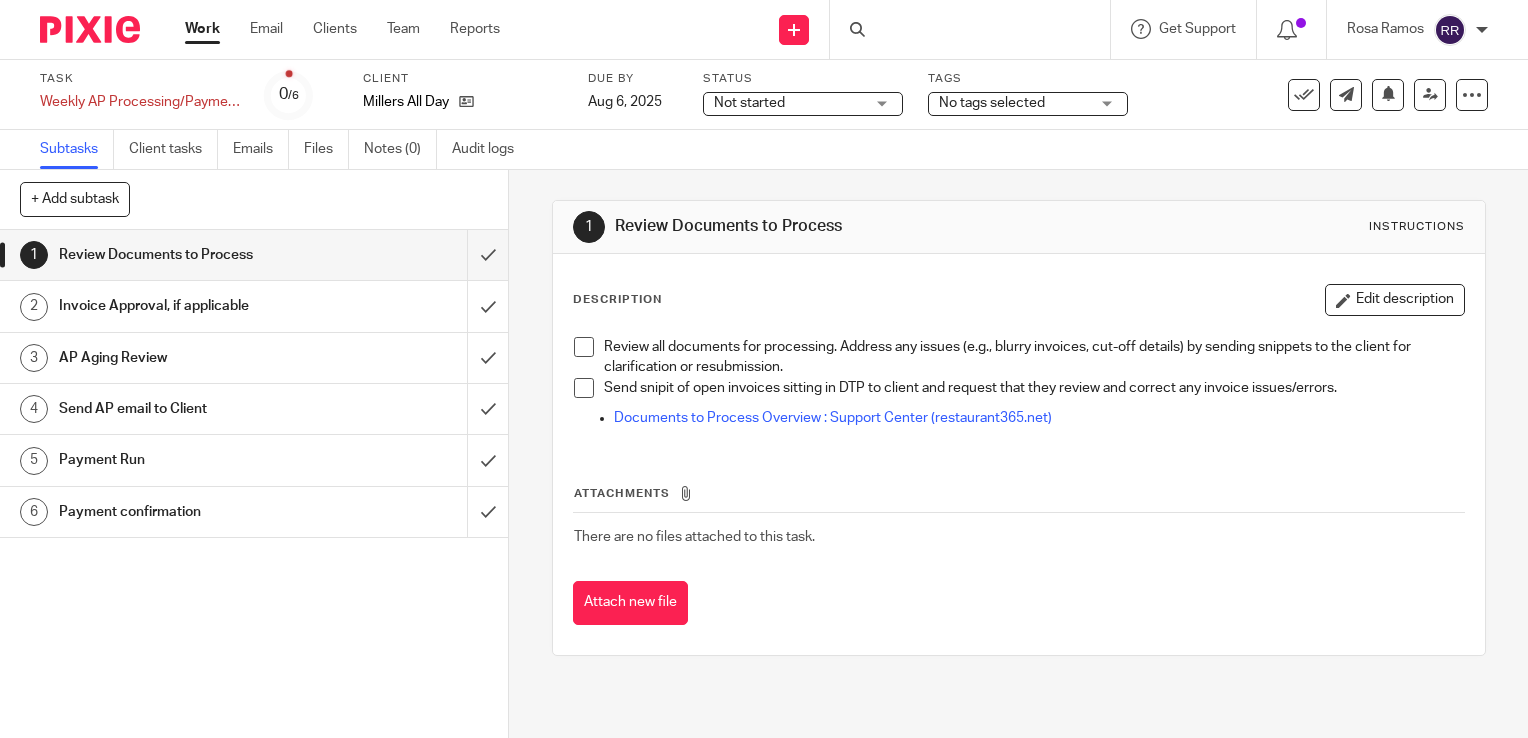 scroll, scrollTop: 0, scrollLeft: 0, axis: both 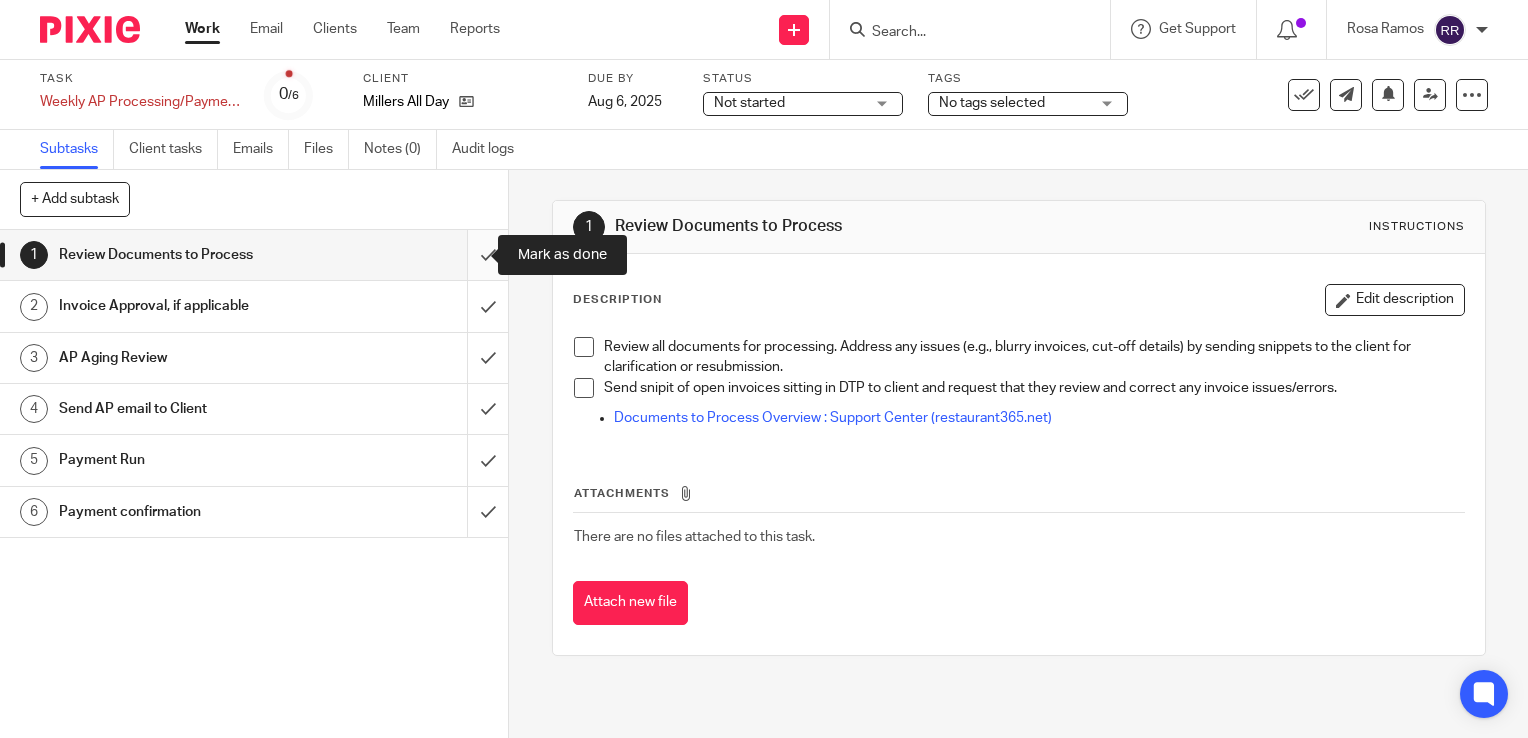 click at bounding box center [254, 255] 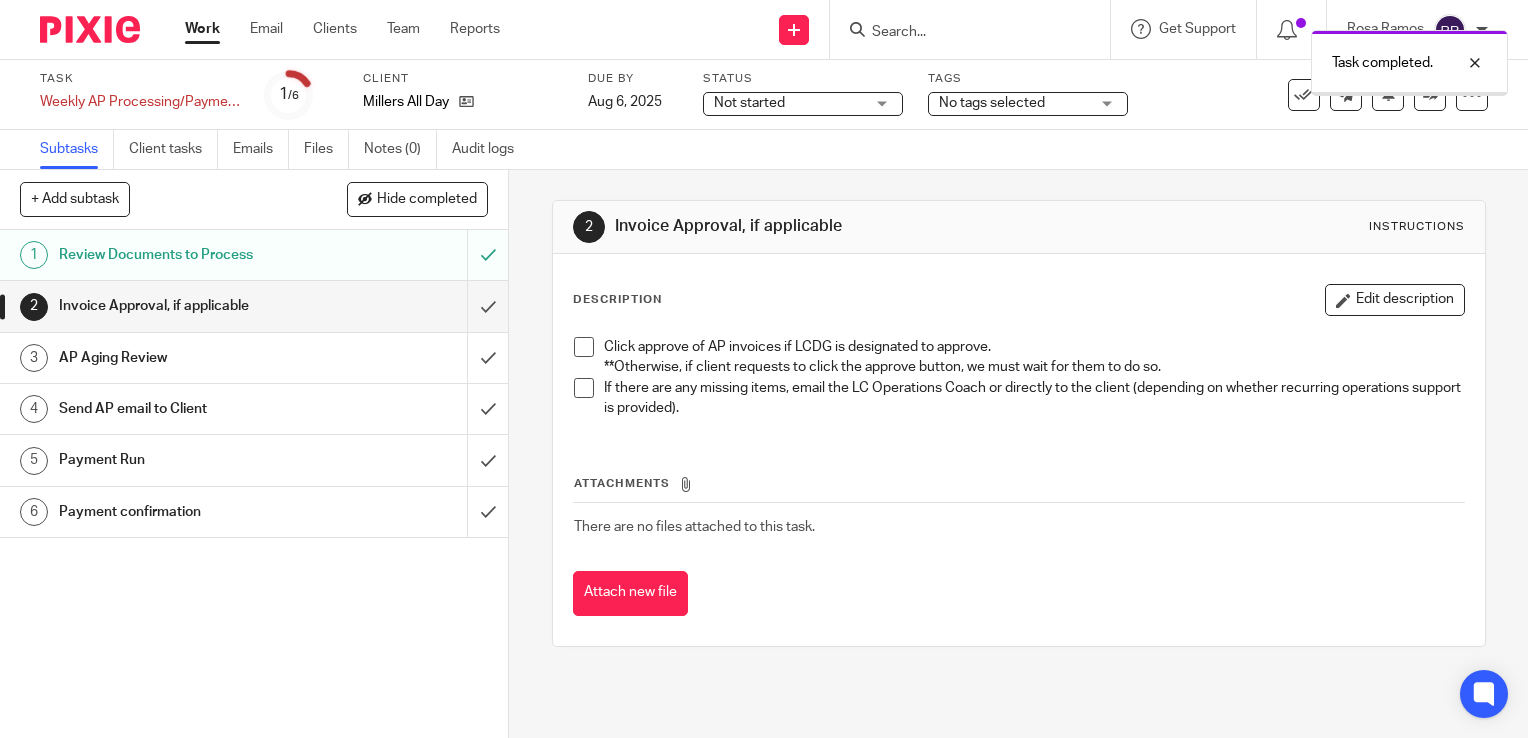scroll, scrollTop: 0, scrollLeft: 0, axis: both 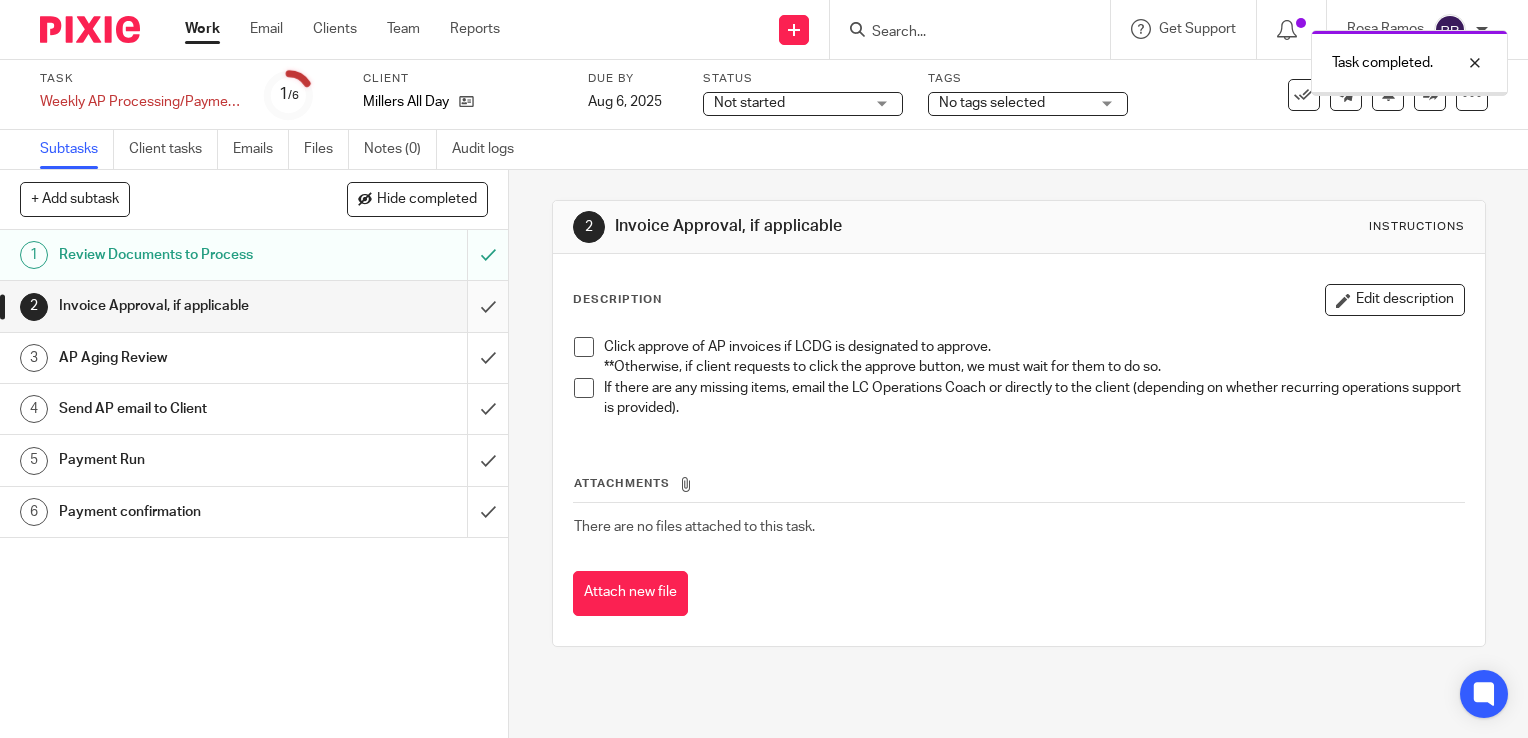 click at bounding box center [254, 306] 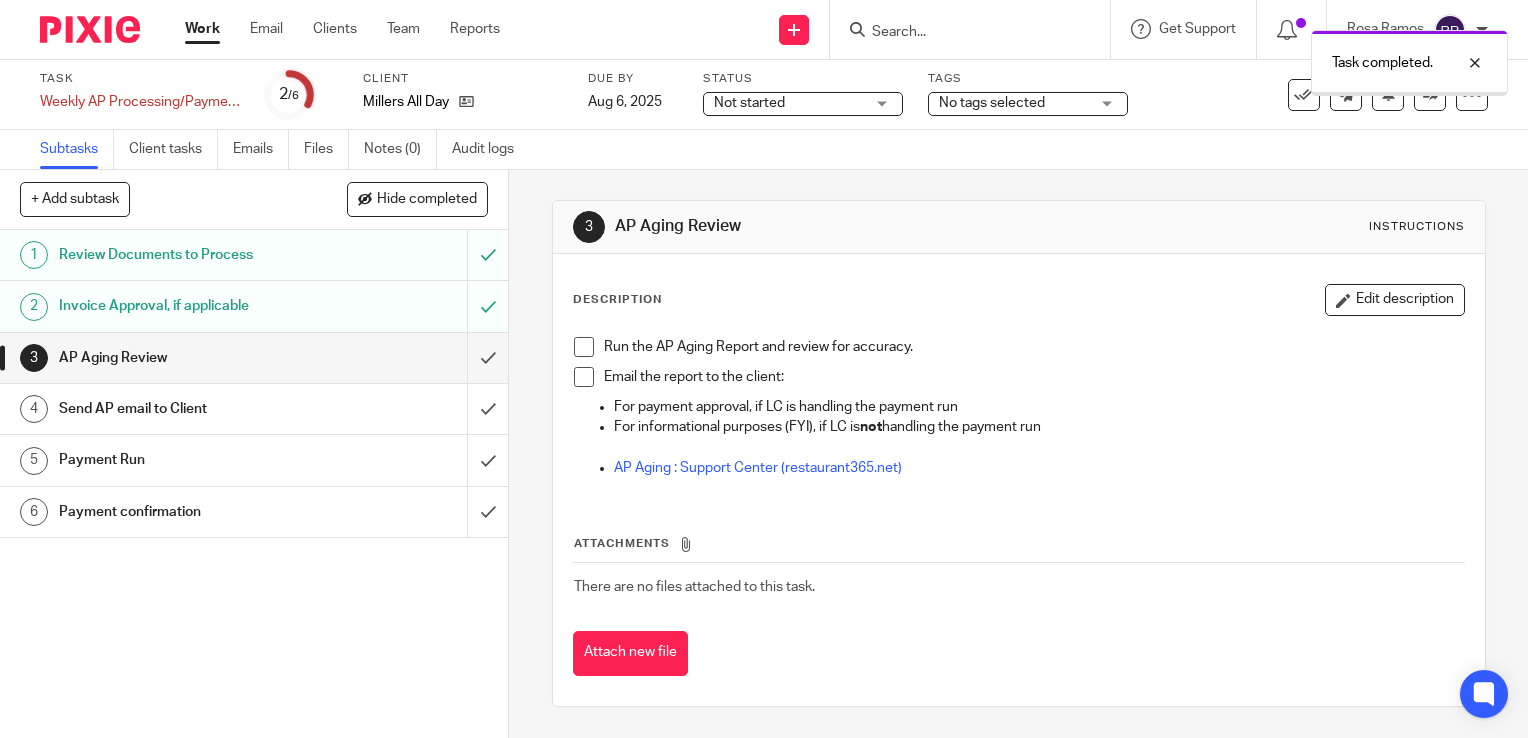 scroll, scrollTop: 0, scrollLeft: 0, axis: both 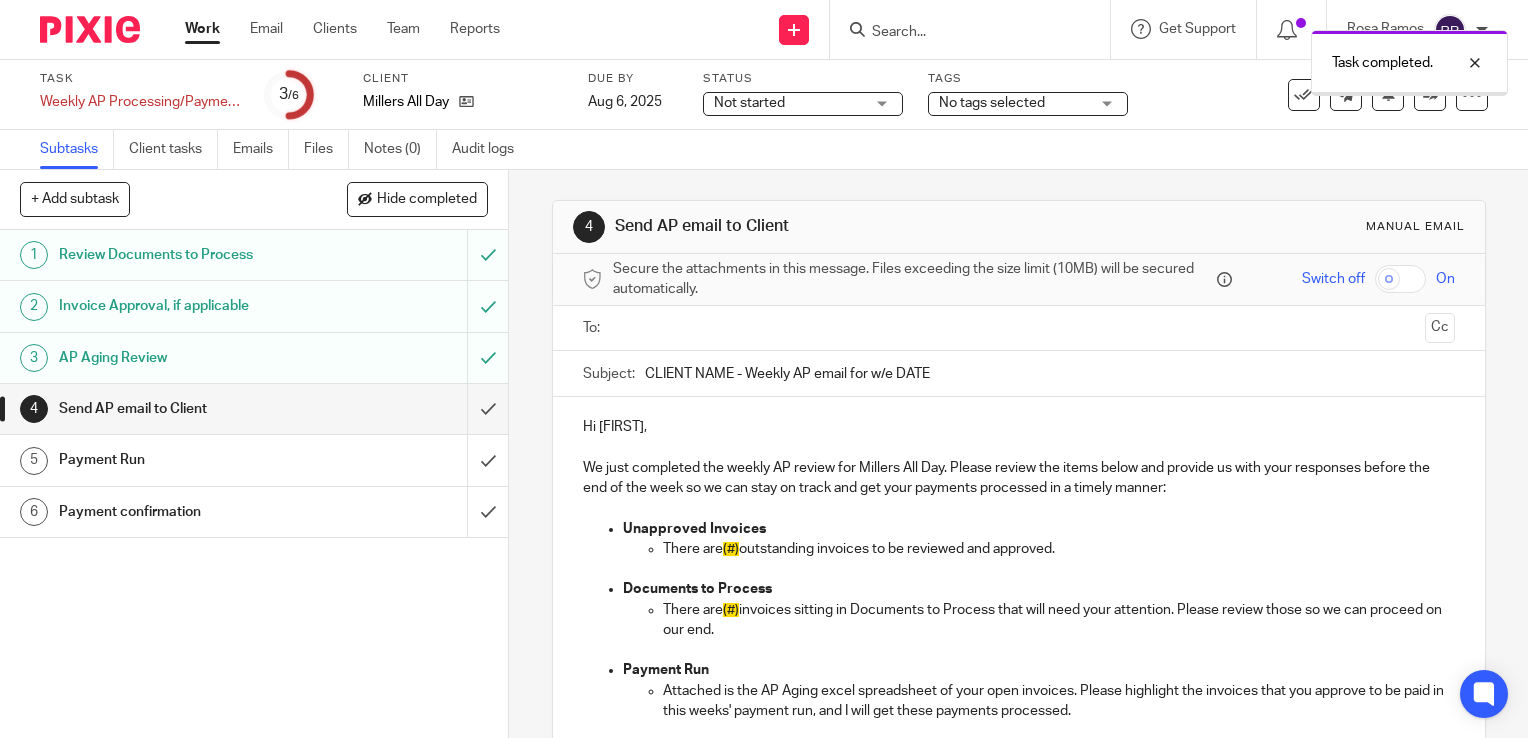 click at bounding box center [254, 409] 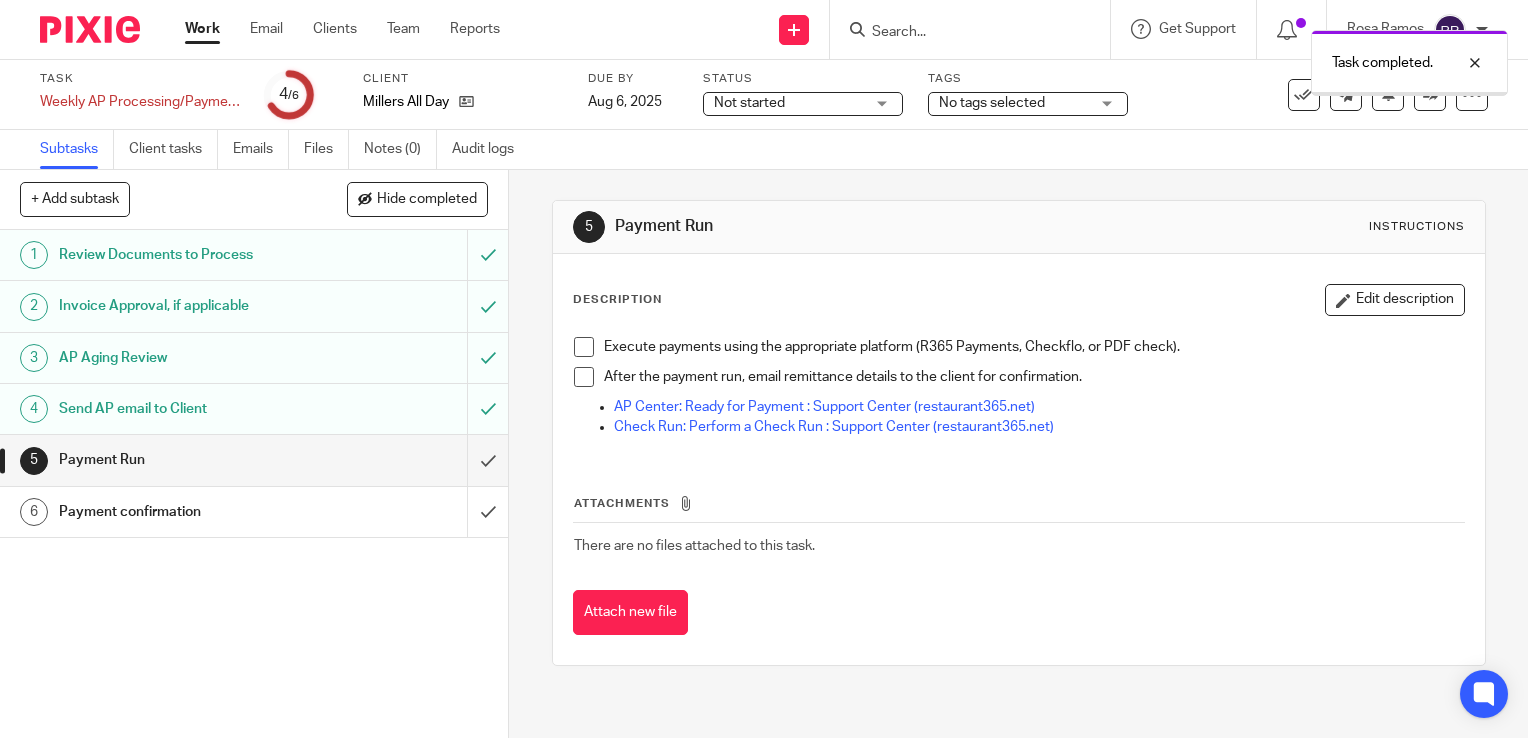 scroll, scrollTop: 0, scrollLeft: 0, axis: both 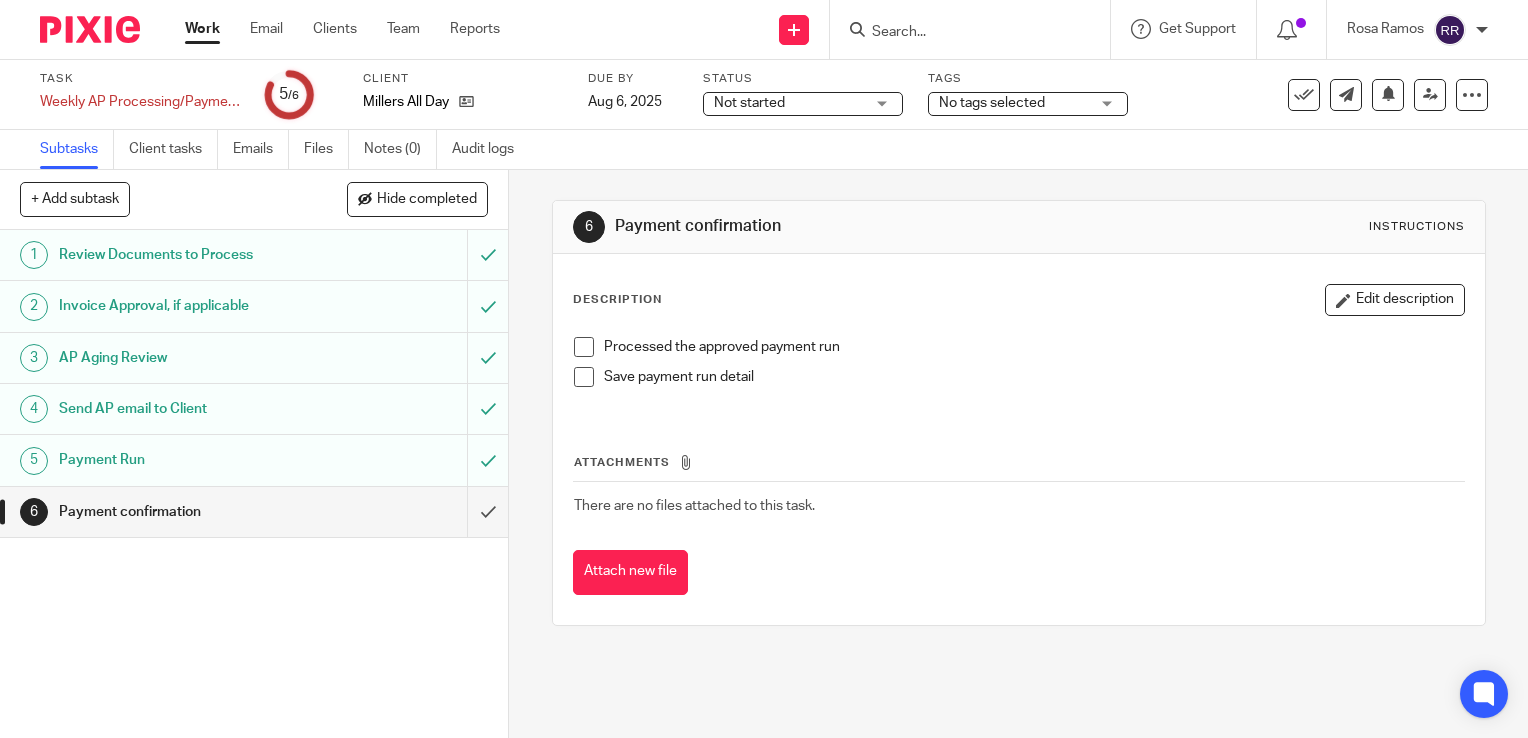 click at bounding box center [254, 512] 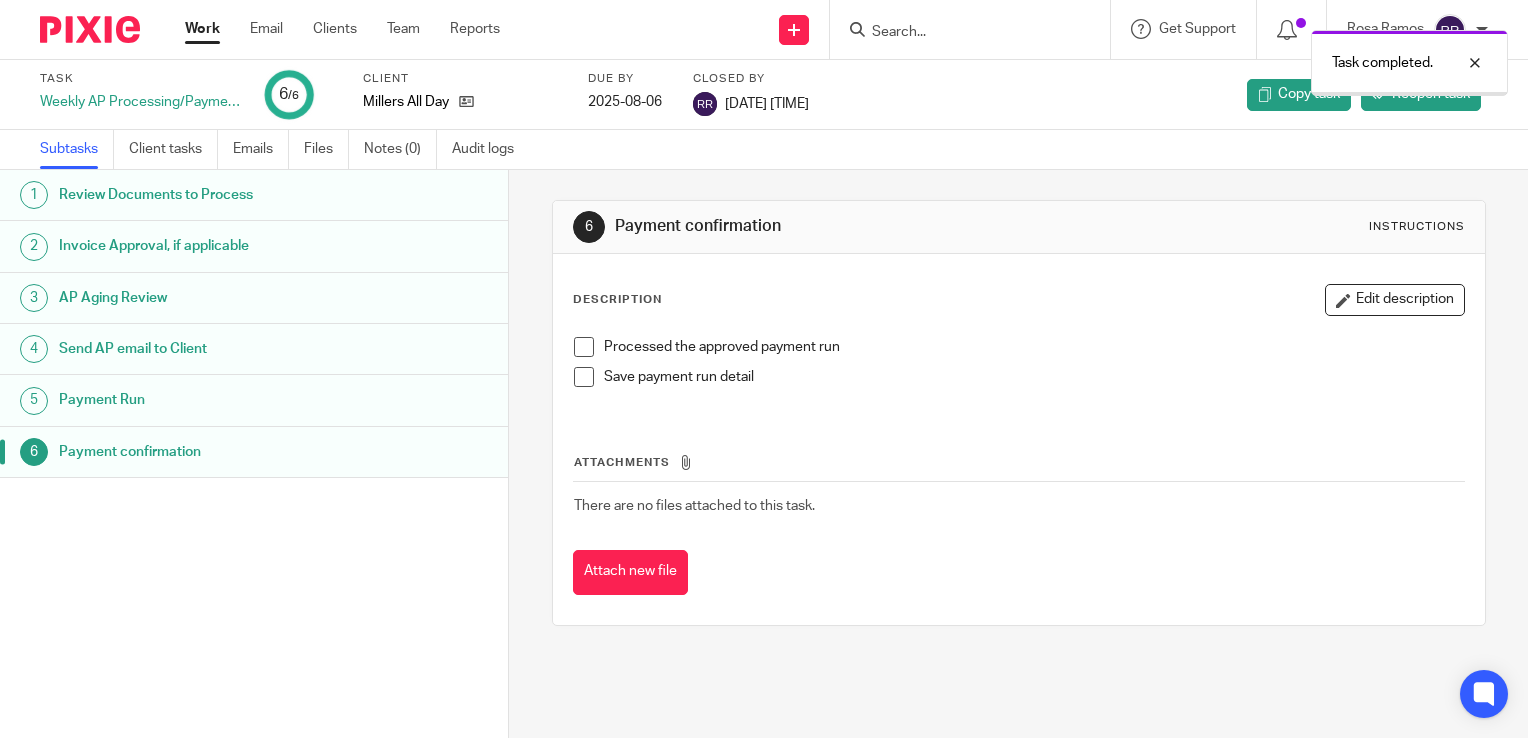 scroll, scrollTop: 0, scrollLeft: 0, axis: both 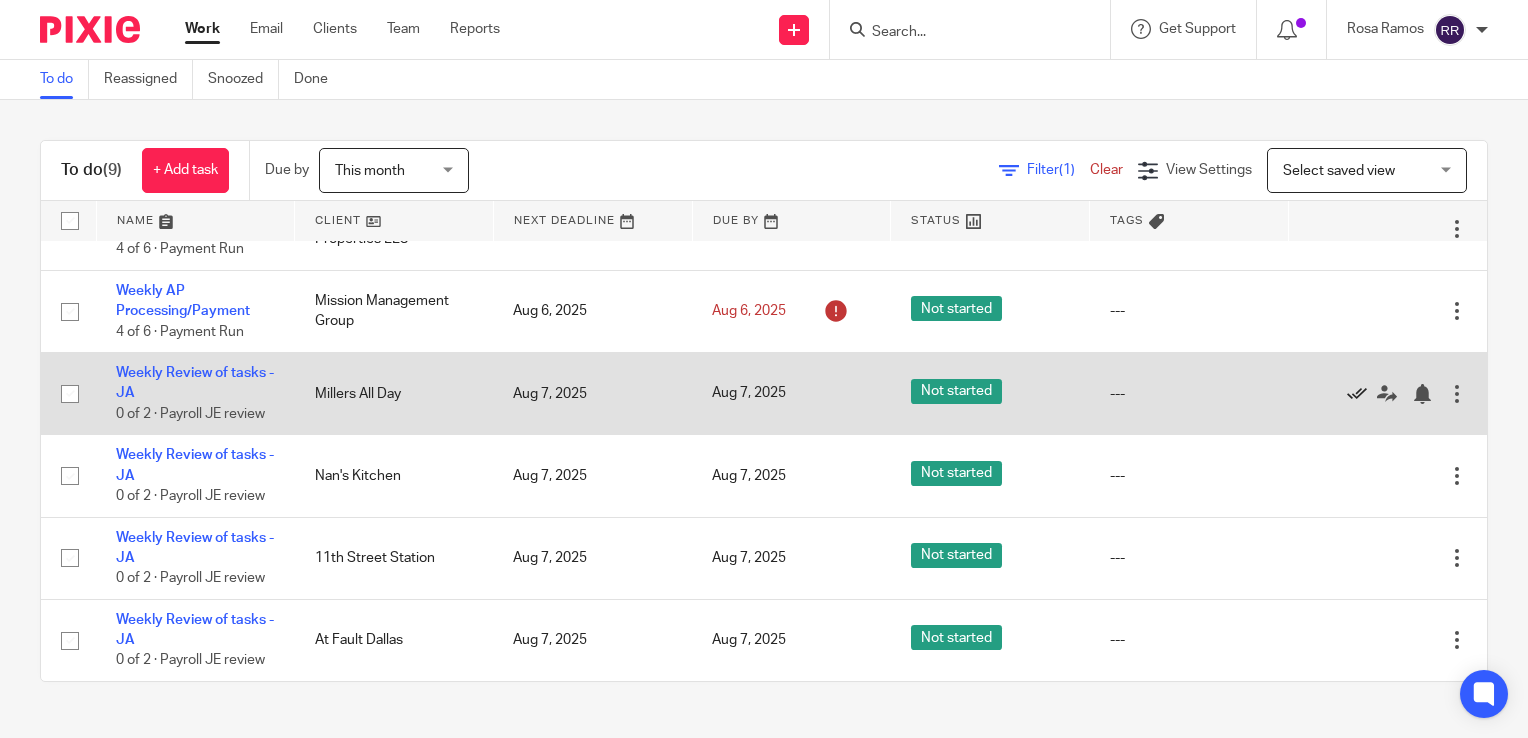 click at bounding box center [1357, 394] 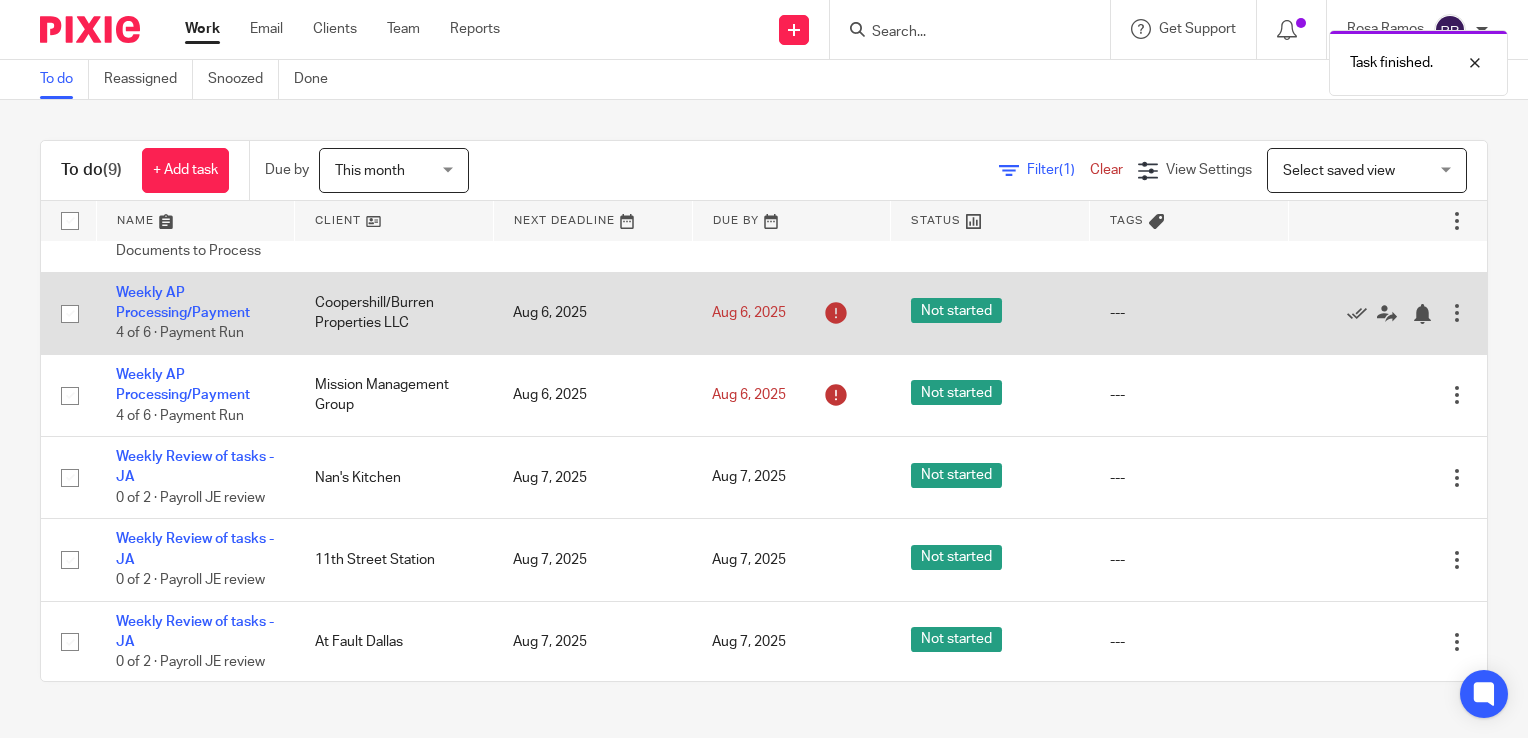 scroll, scrollTop: 240, scrollLeft: 0, axis: vertical 